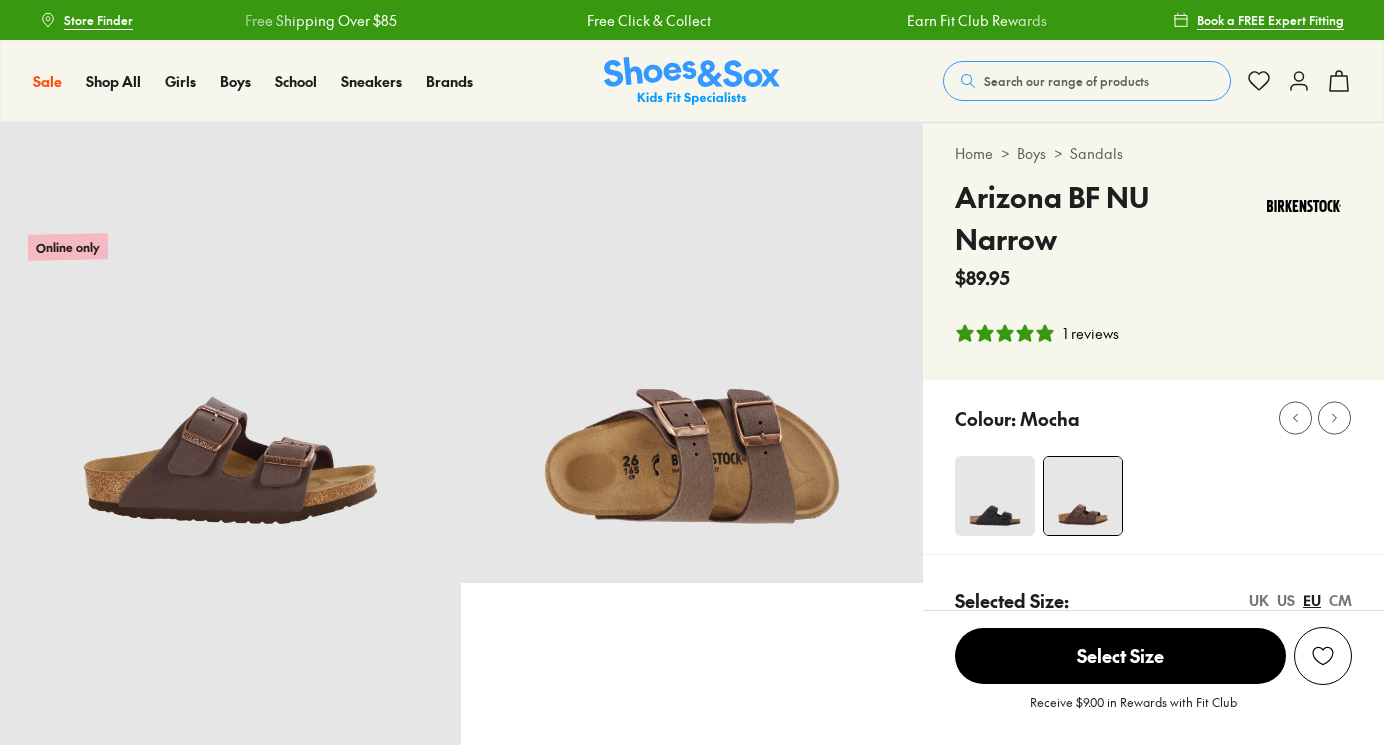 select on "*" 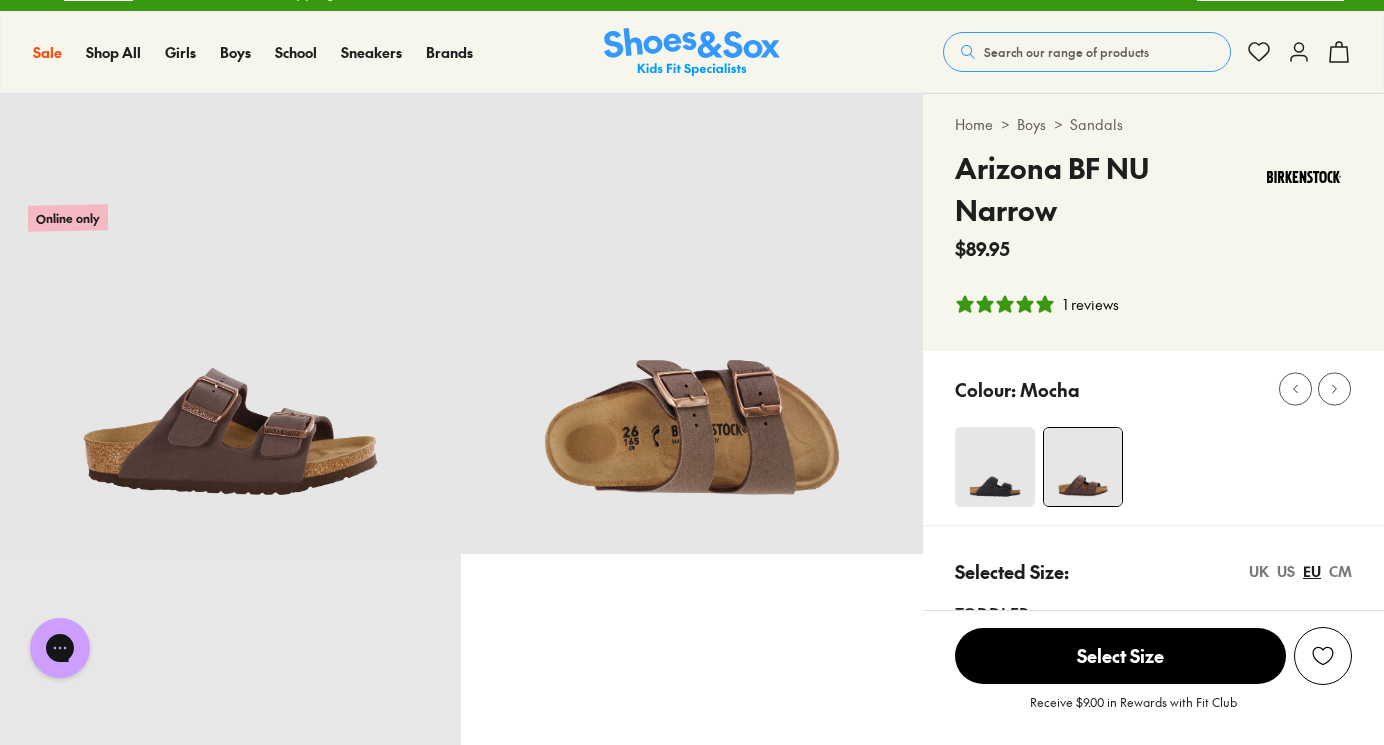 scroll, scrollTop: 228, scrollLeft: 1, axis: both 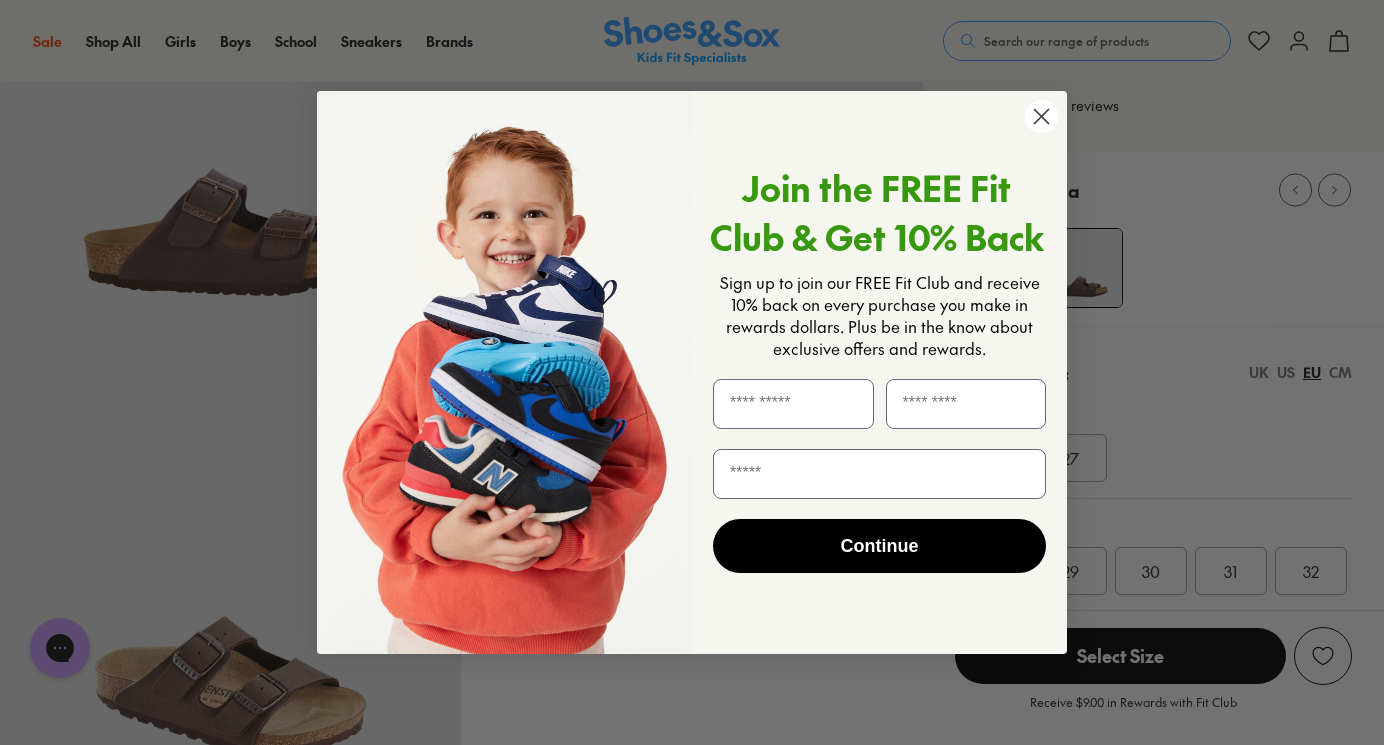 click 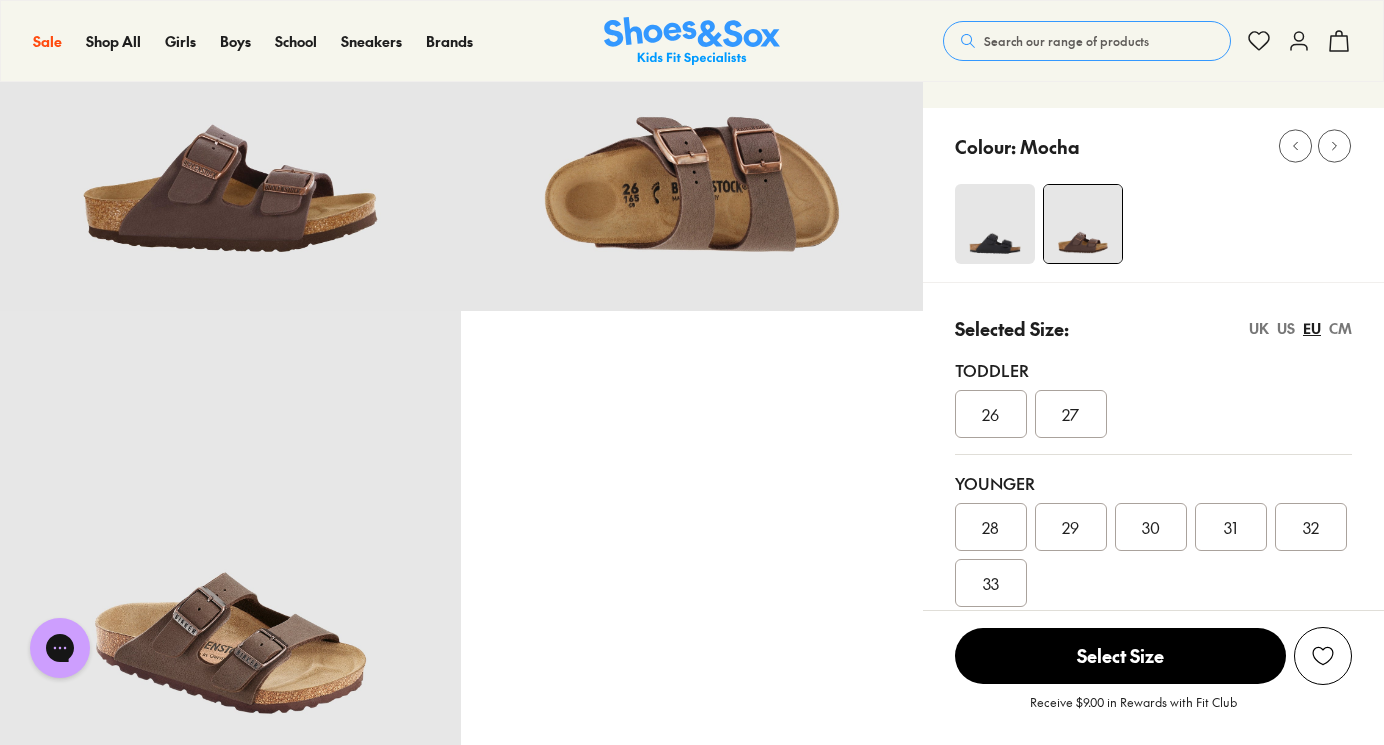 scroll, scrollTop: 249, scrollLeft: 0, axis: vertical 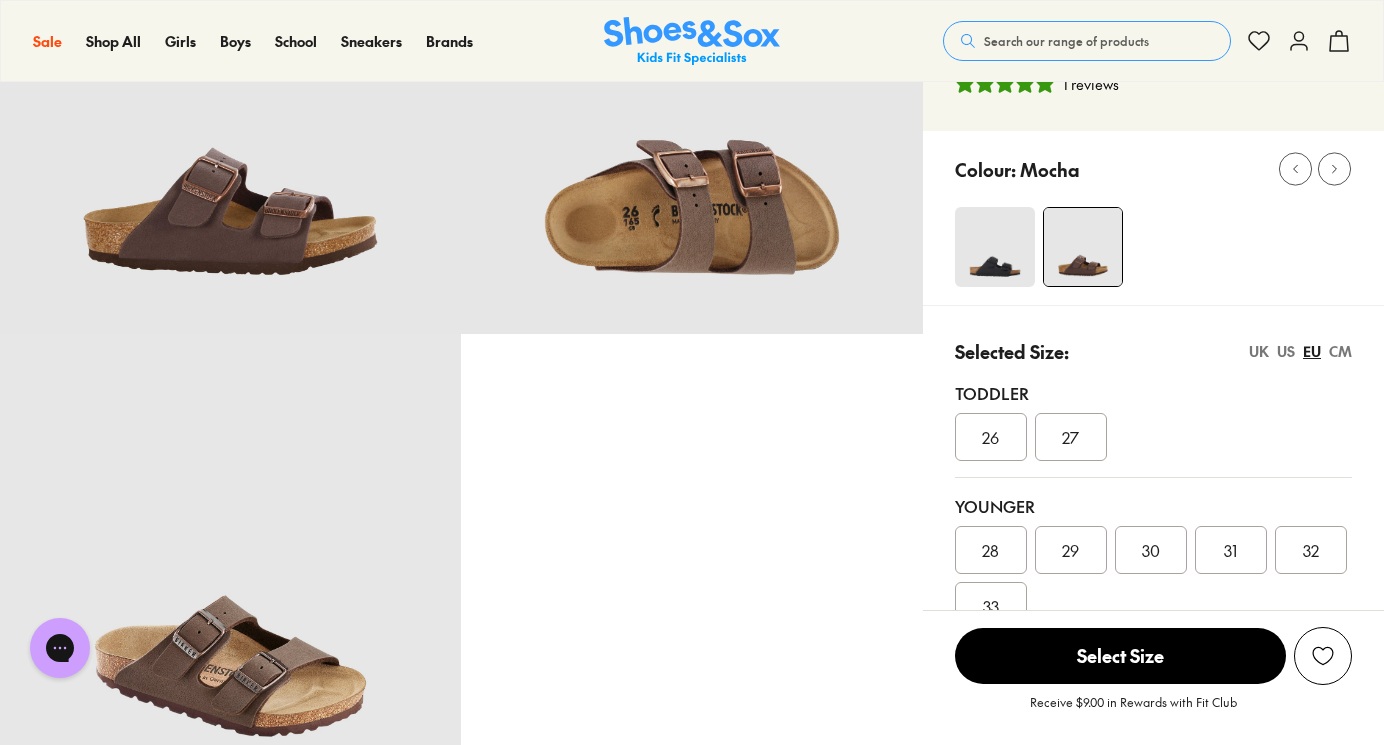 click at bounding box center (995, 247) 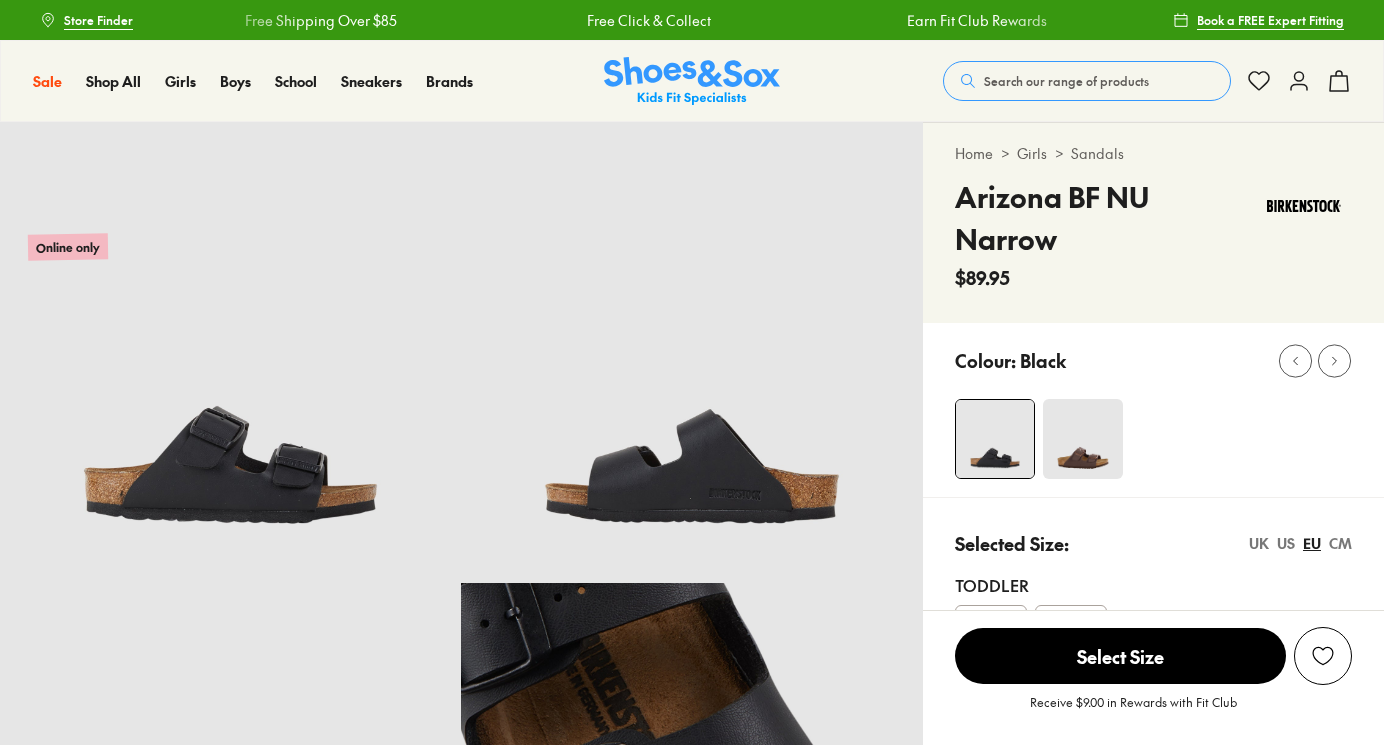 scroll, scrollTop: 0, scrollLeft: 0, axis: both 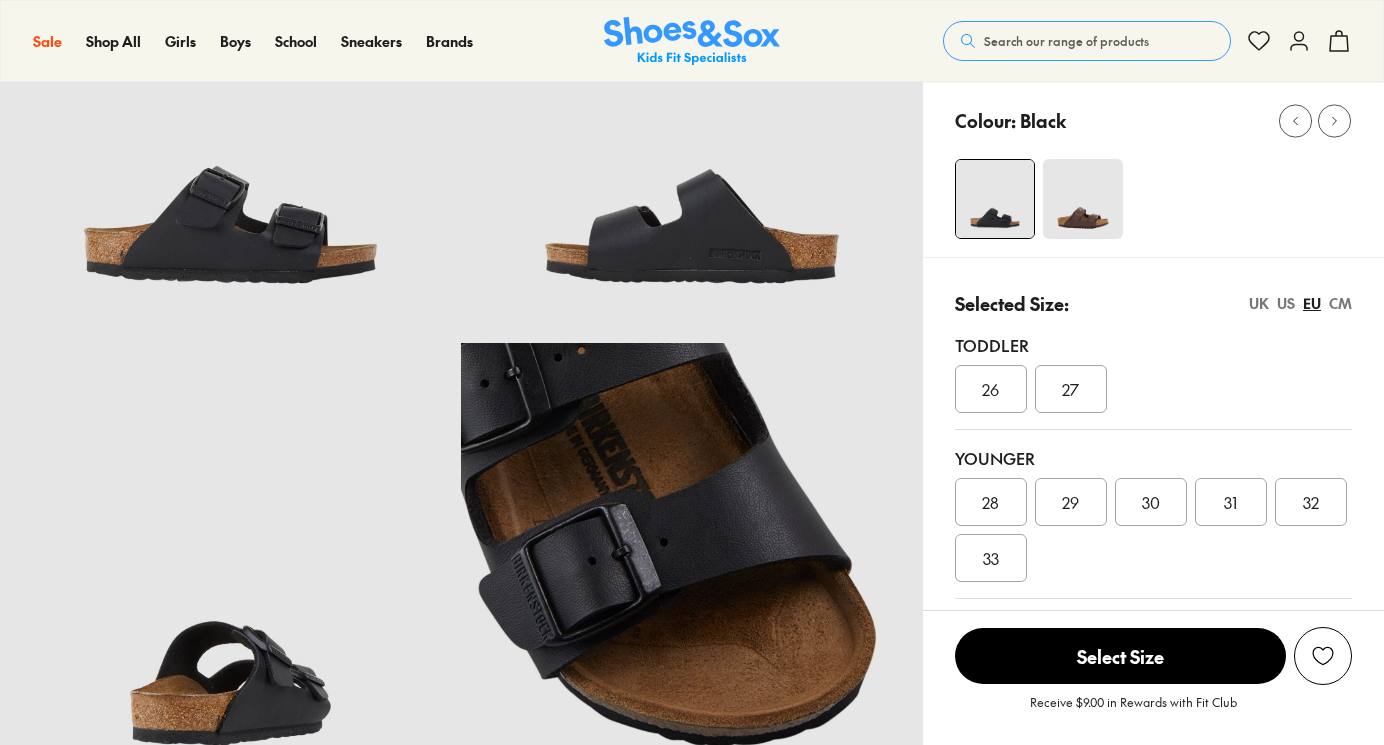 select on "*" 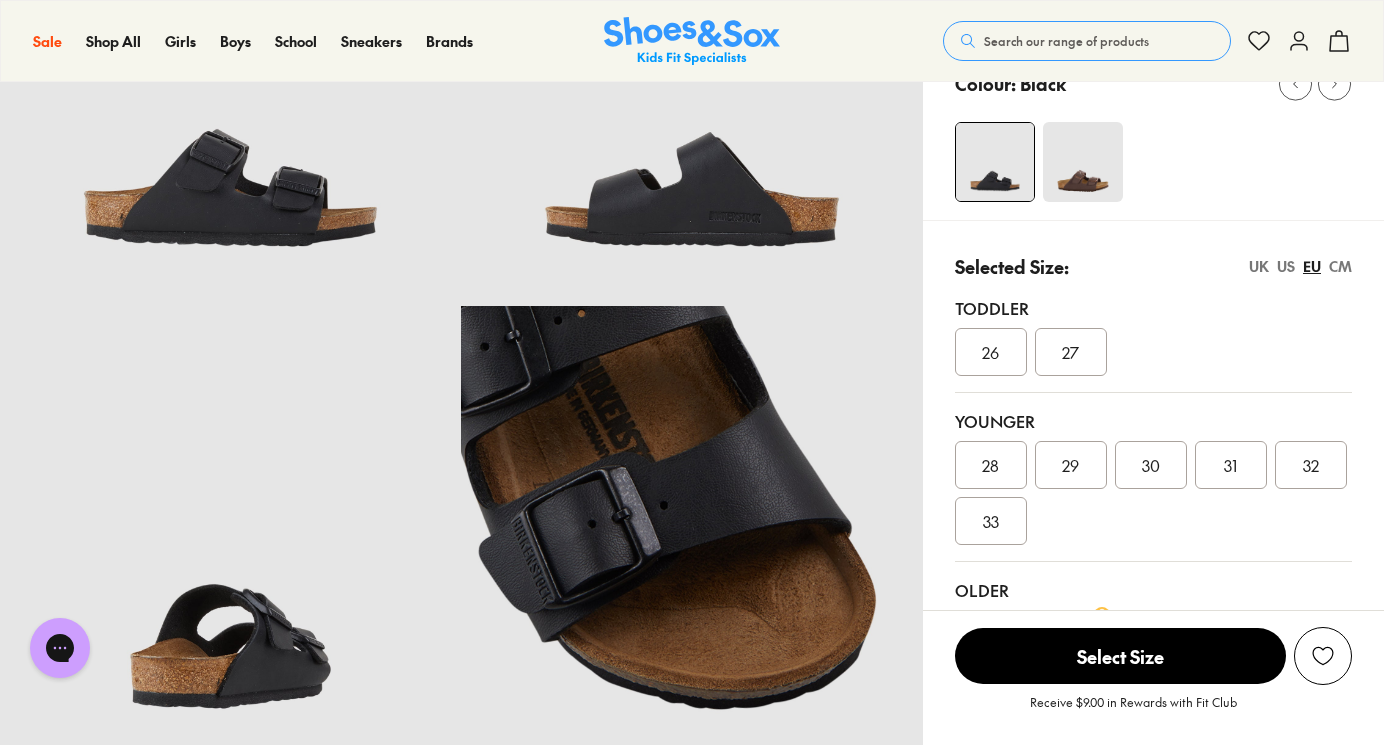 scroll, scrollTop: 0, scrollLeft: 0, axis: both 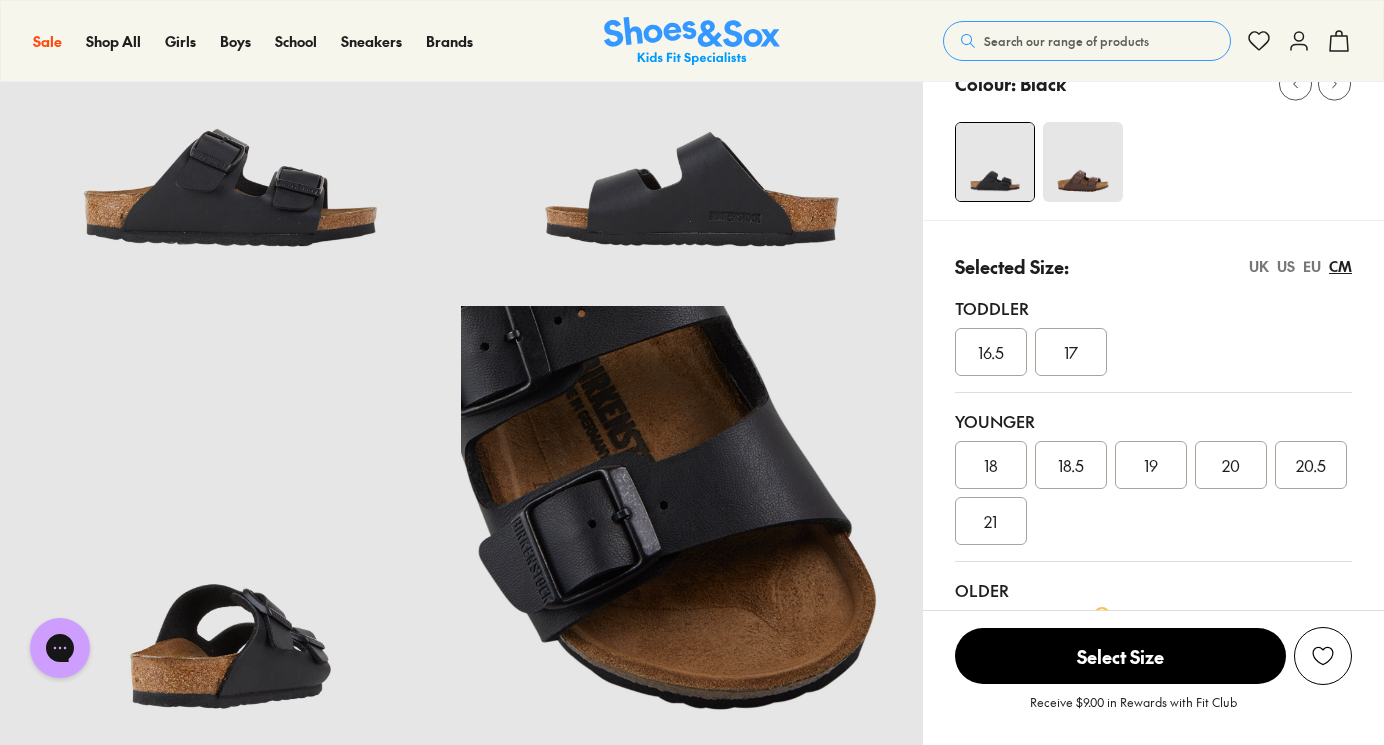 click on "US" at bounding box center [1286, 266] 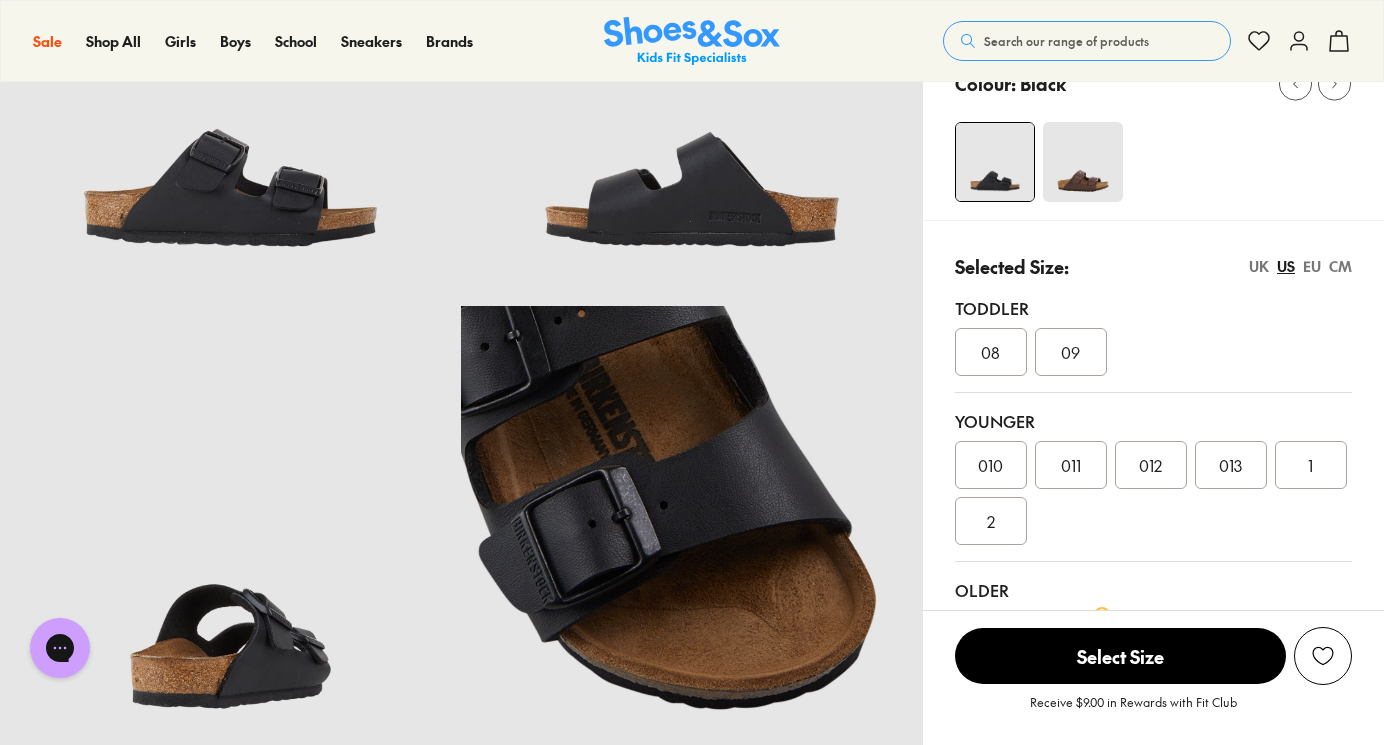 click on "US" at bounding box center [1286, 266] 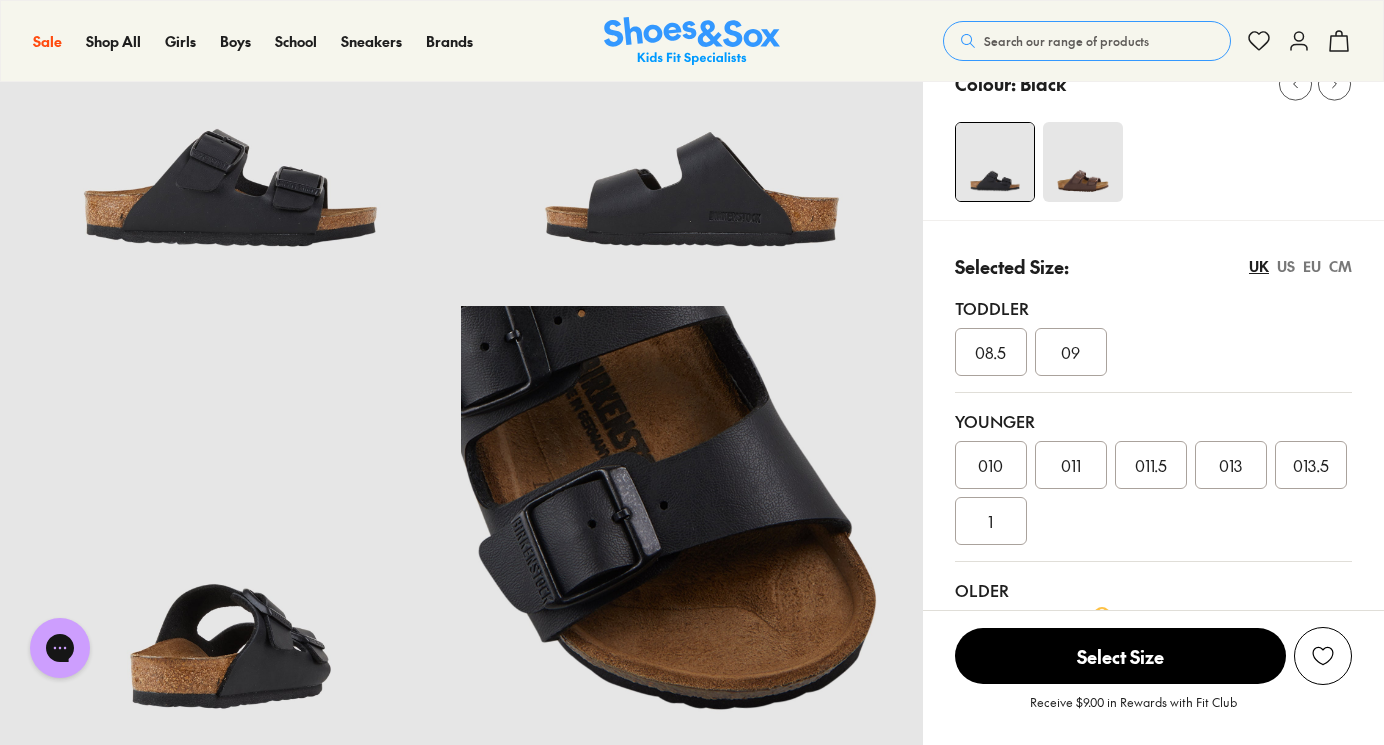 click on "US" at bounding box center [1286, 266] 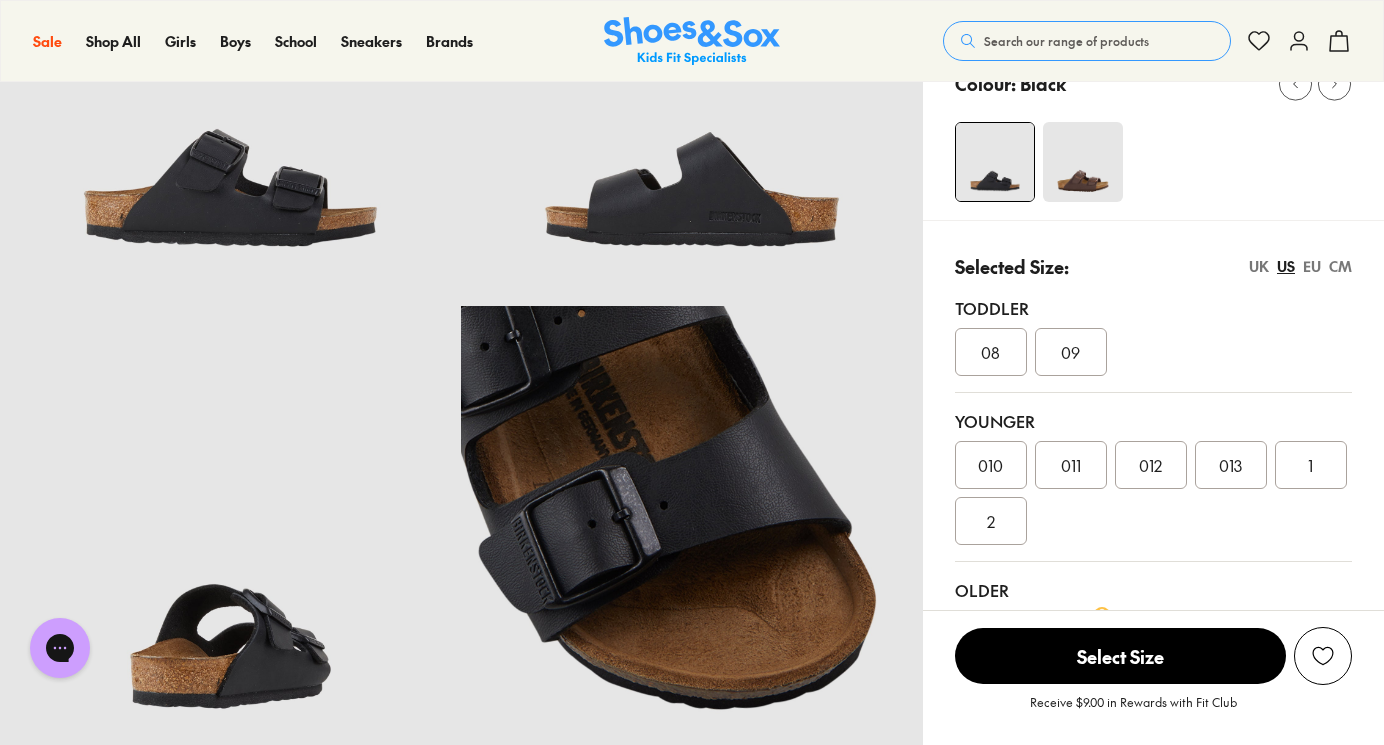 click on "CM" at bounding box center [1340, 266] 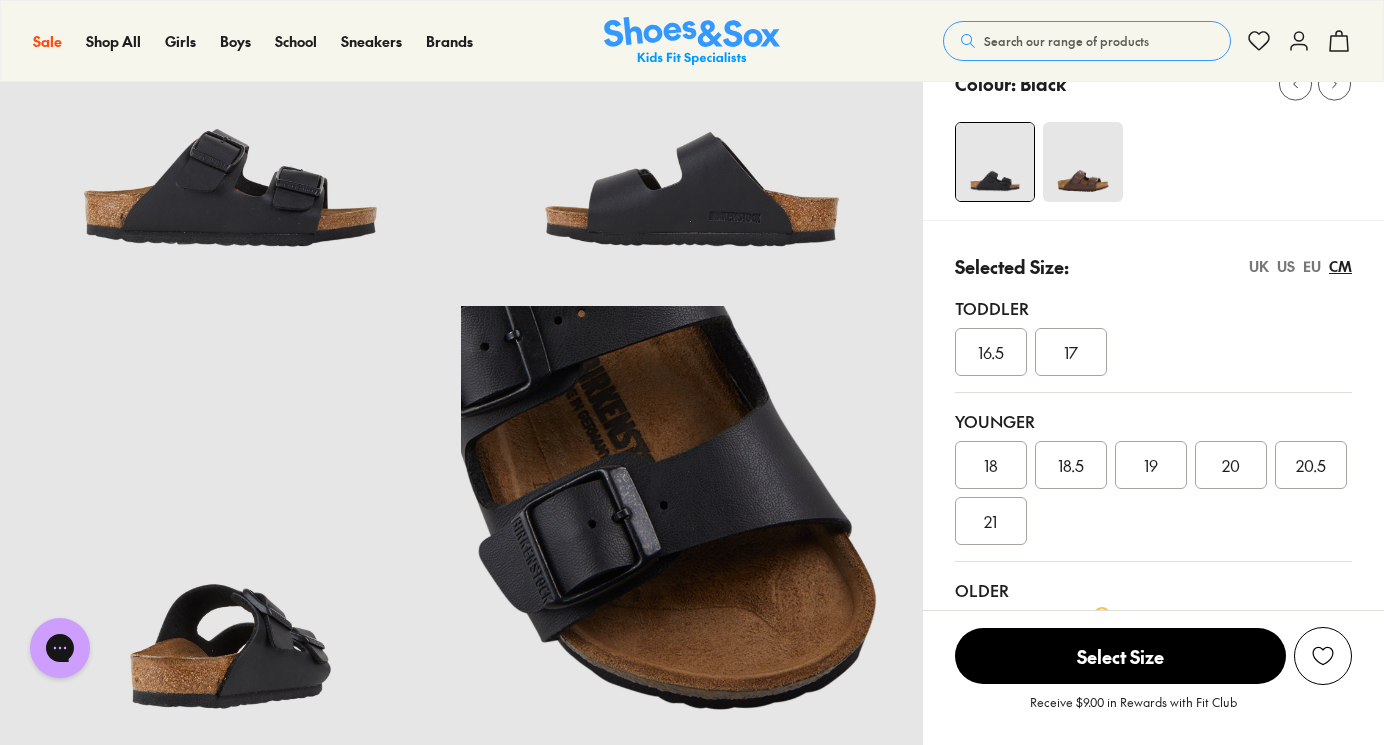 click on "EU" at bounding box center (1312, 266) 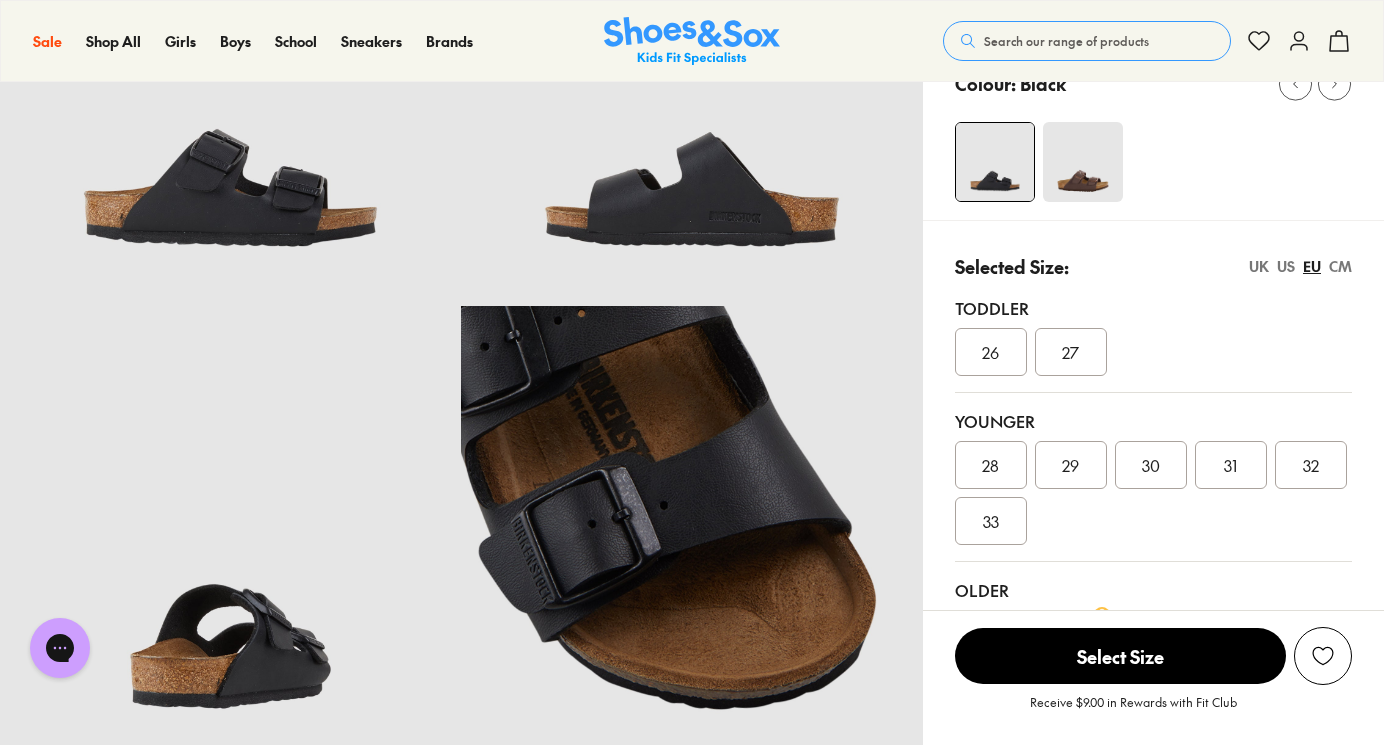 click on "US" at bounding box center (1286, 266) 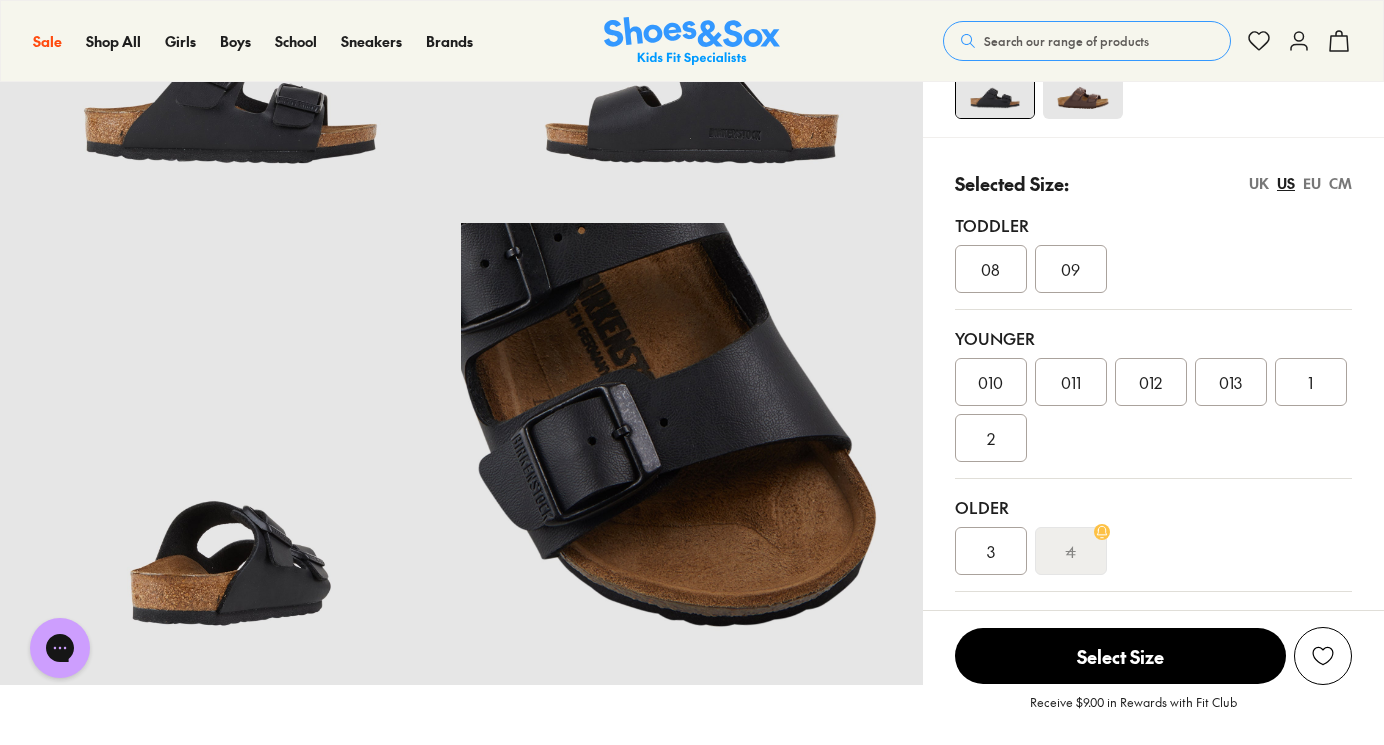 scroll, scrollTop: 360, scrollLeft: 0, axis: vertical 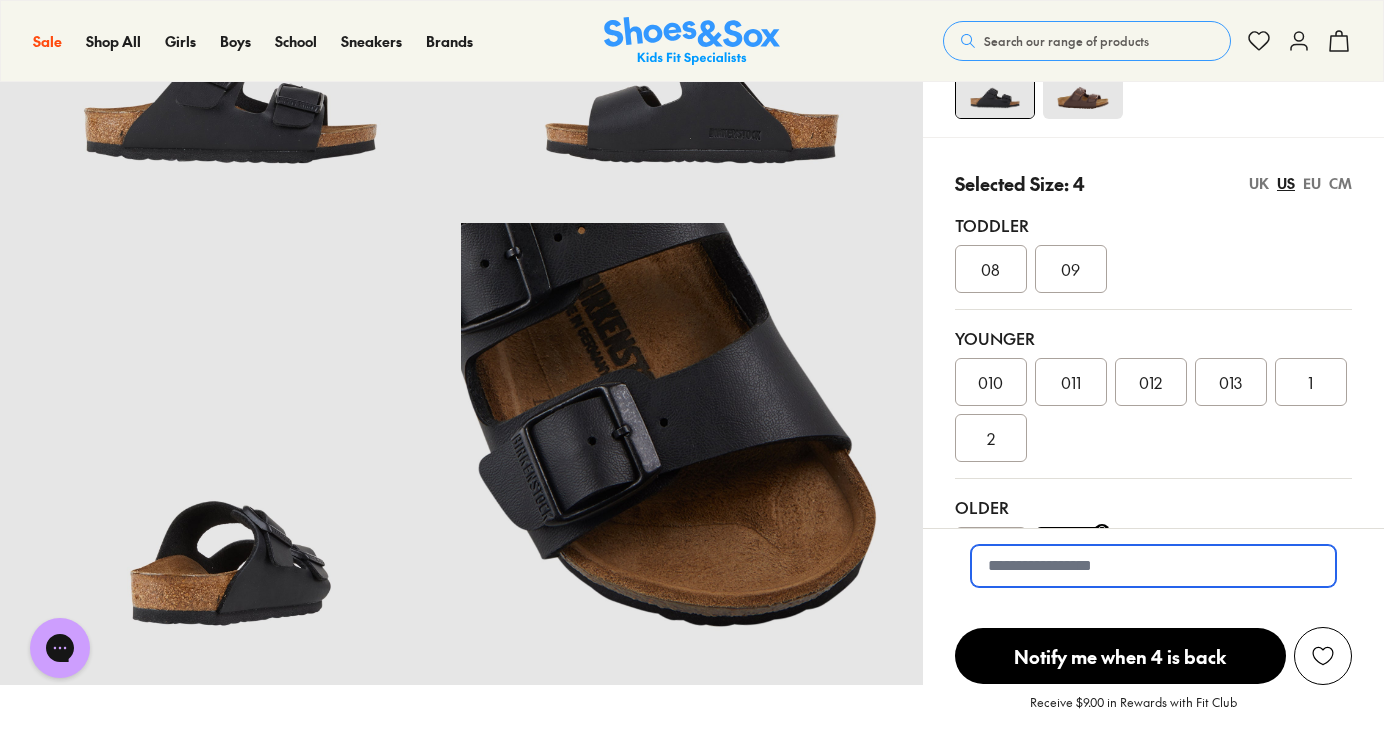 click at bounding box center (1153, 566) 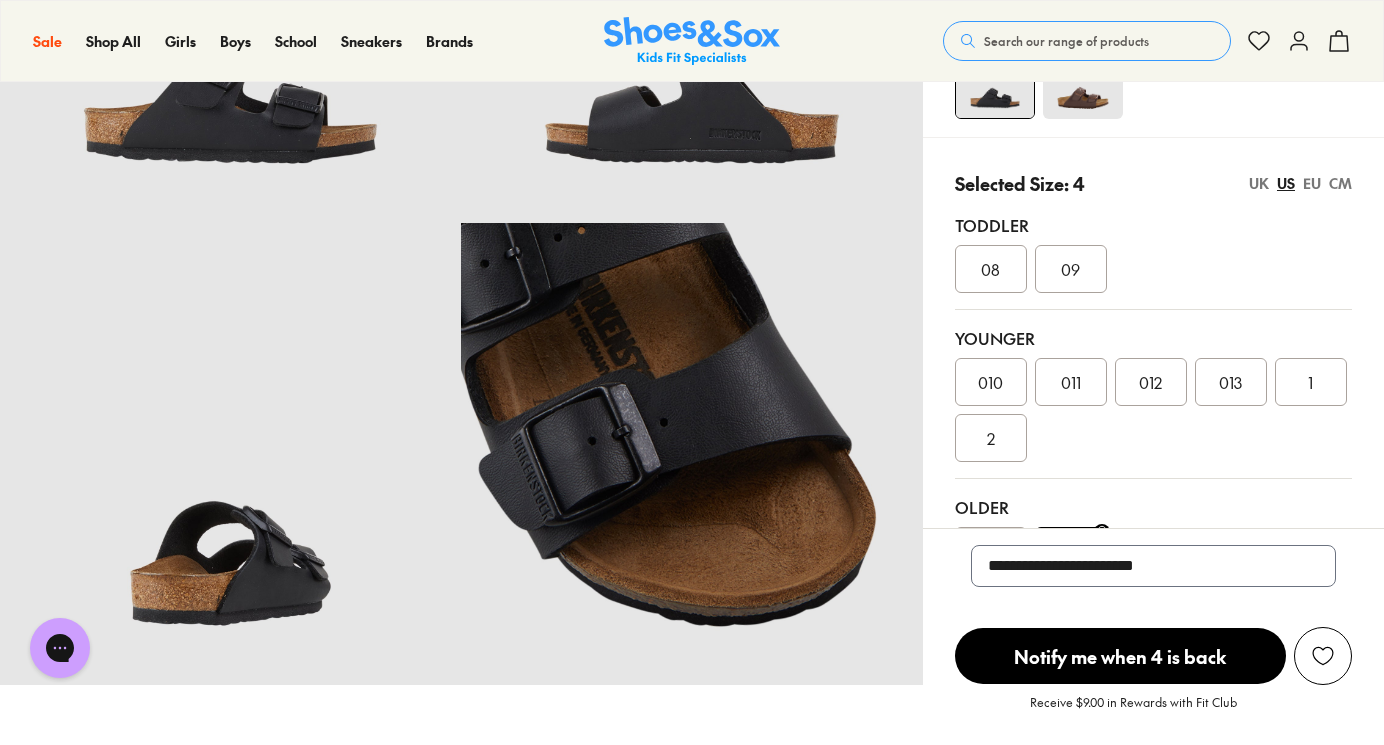 click on "Notify me when 4 is back" at bounding box center [1120, 656] 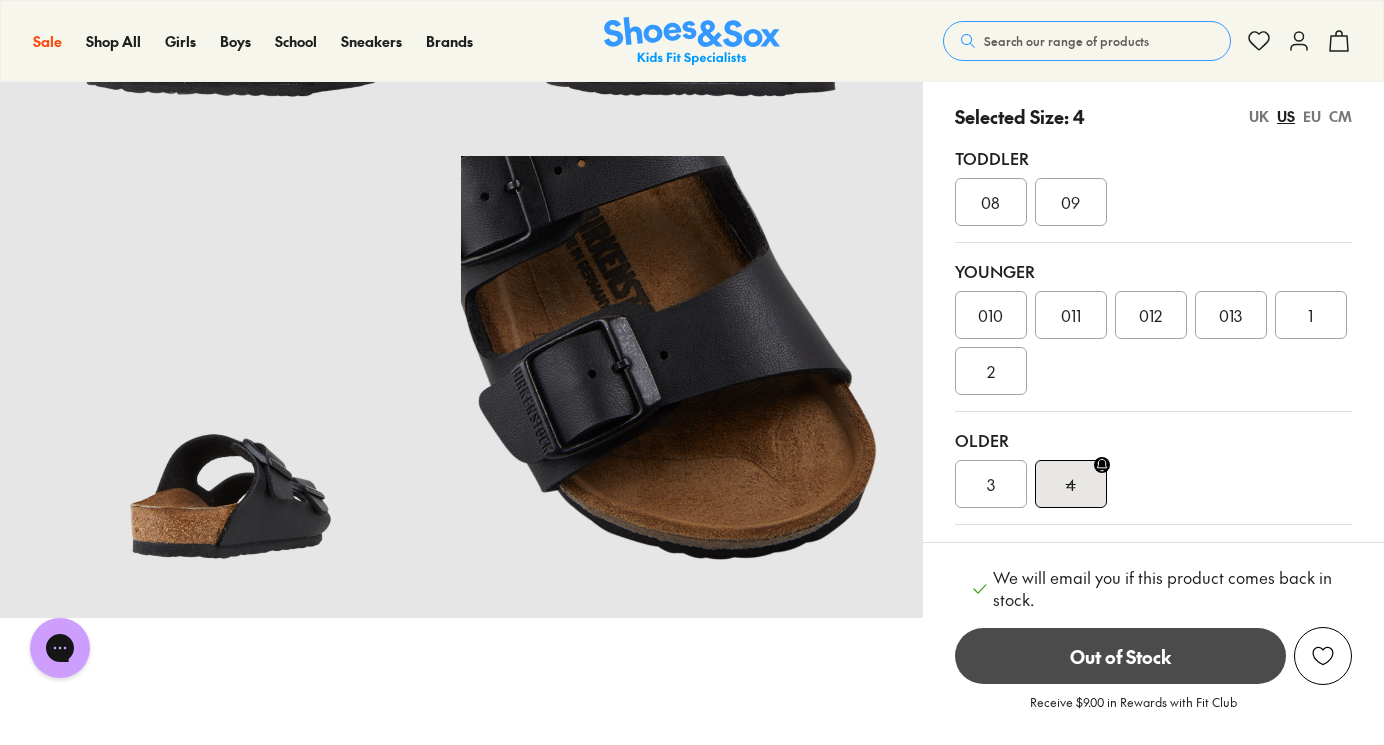 scroll, scrollTop: 429, scrollLeft: 0, axis: vertical 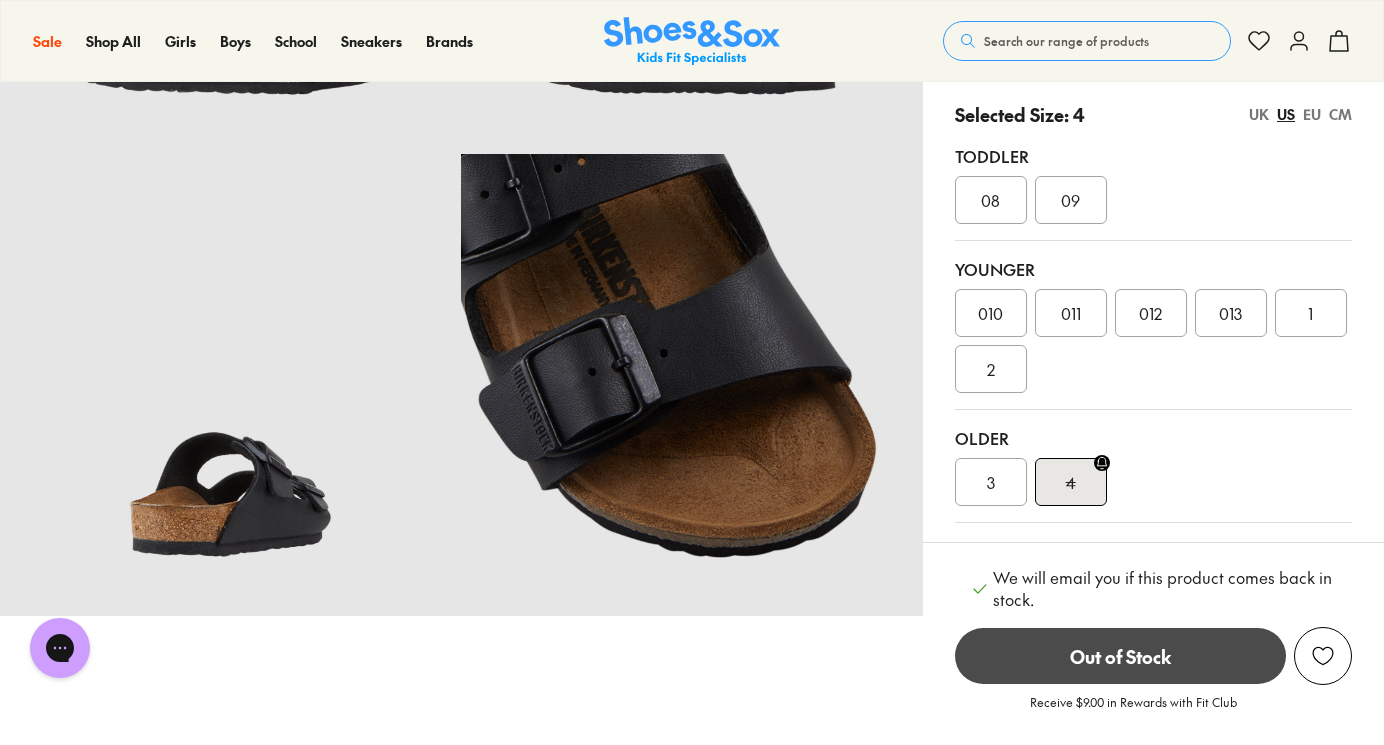 click on "3" at bounding box center (991, 482) 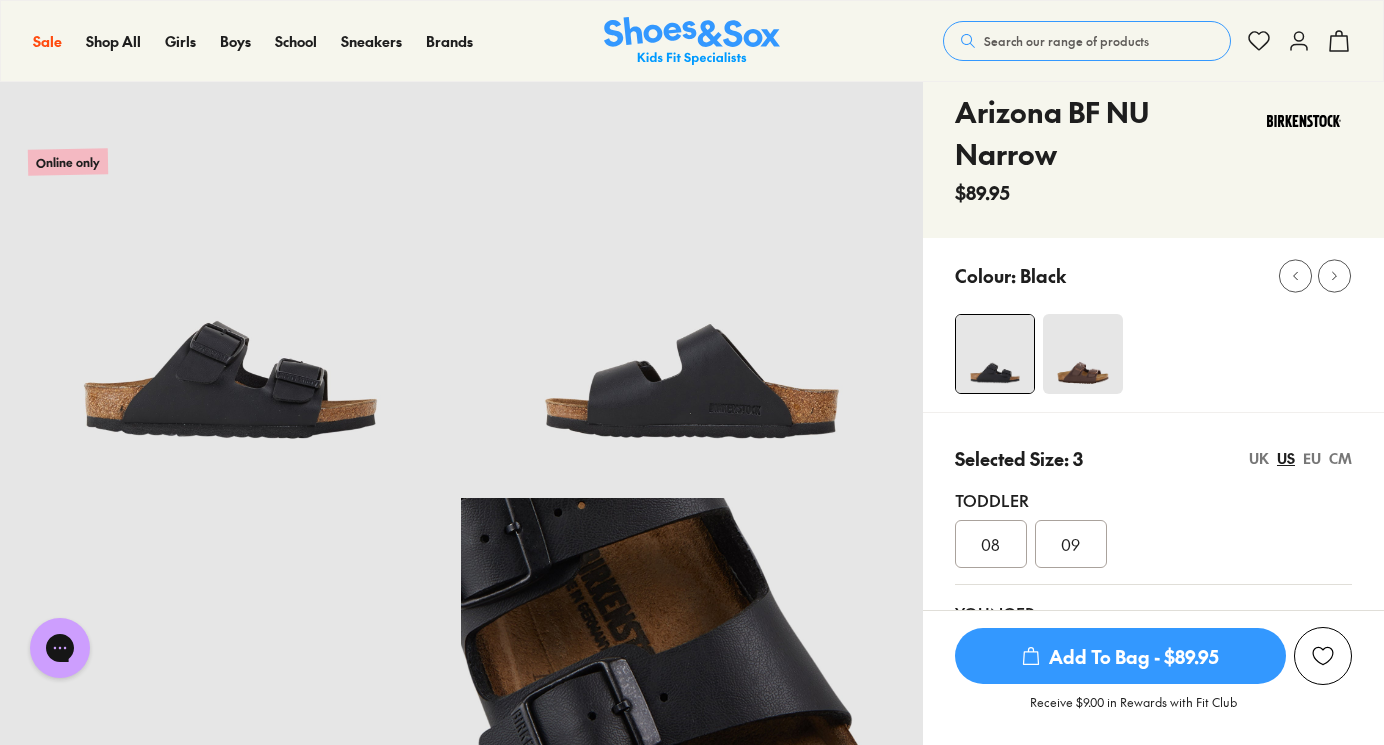 scroll, scrollTop: 82, scrollLeft: 0, axis: vertical 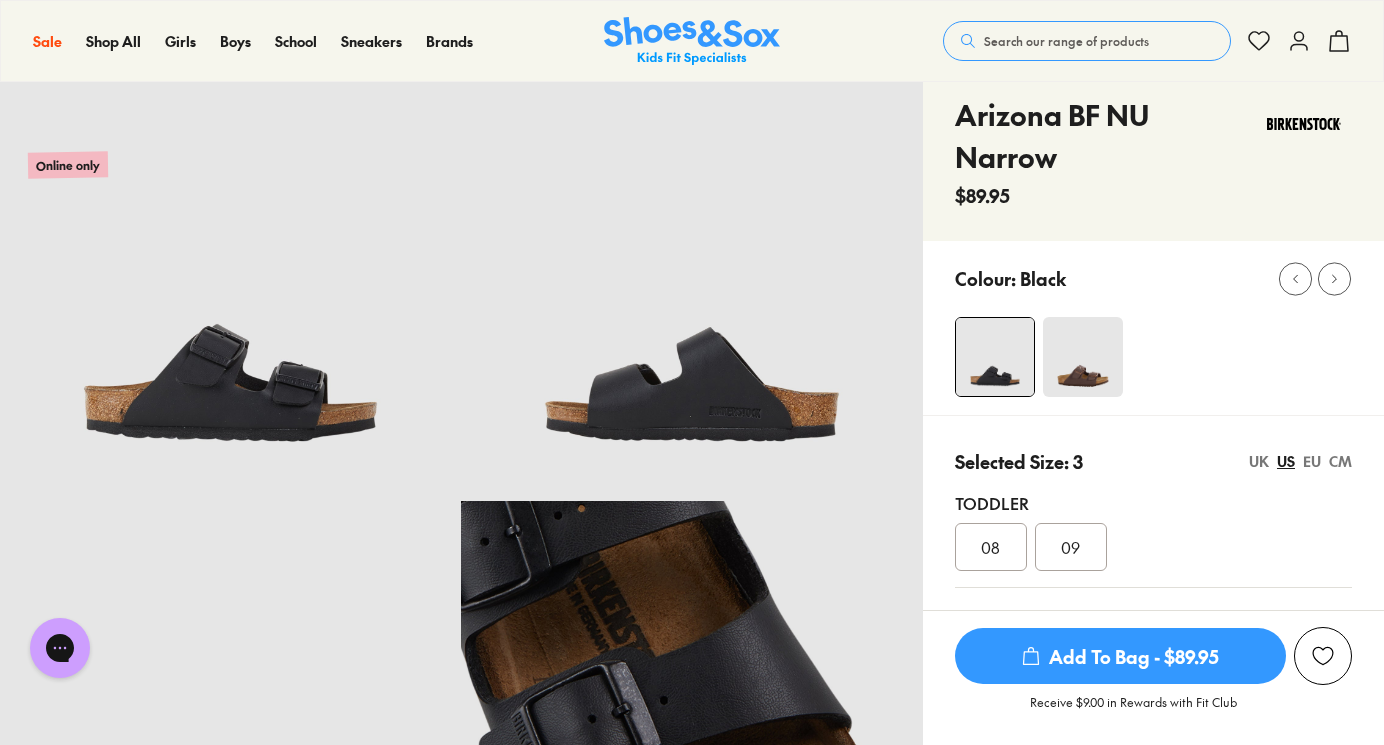 click at bounding box center [1083, 357] 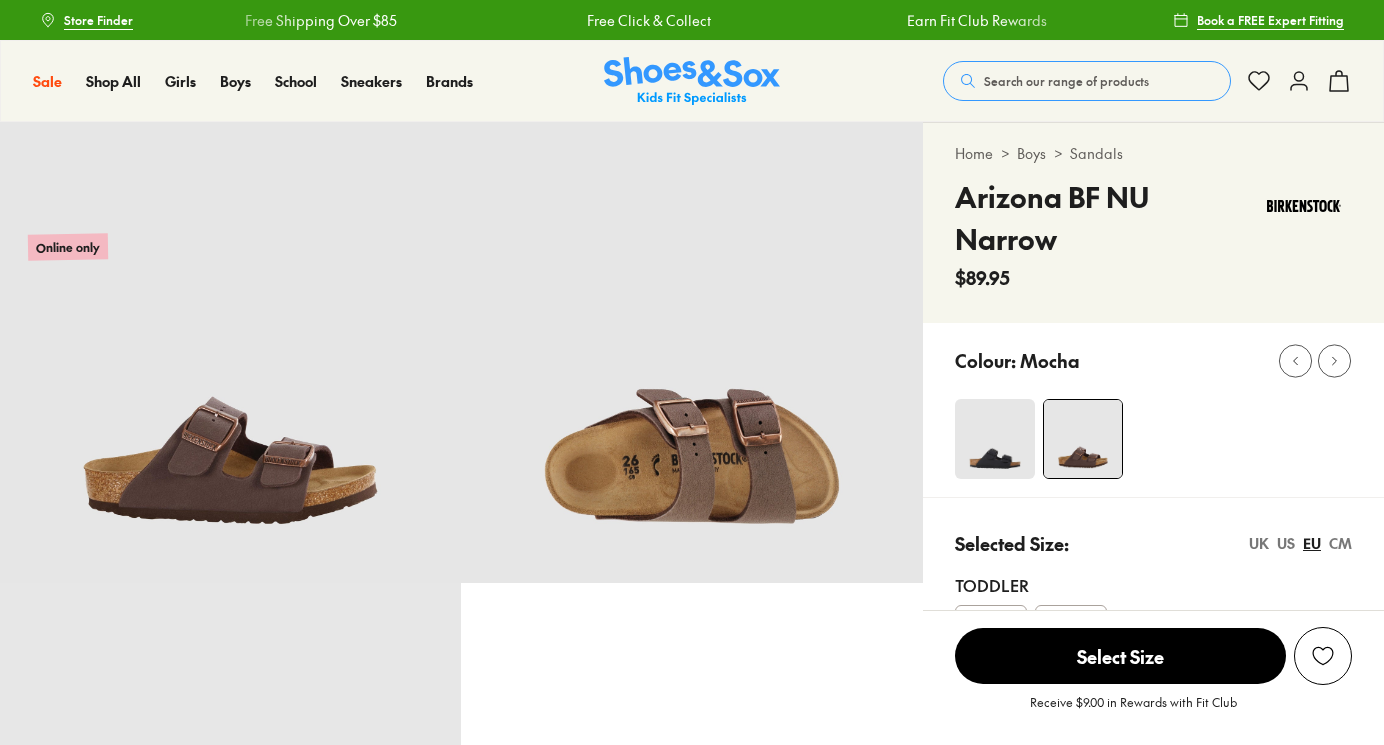 select on "*" 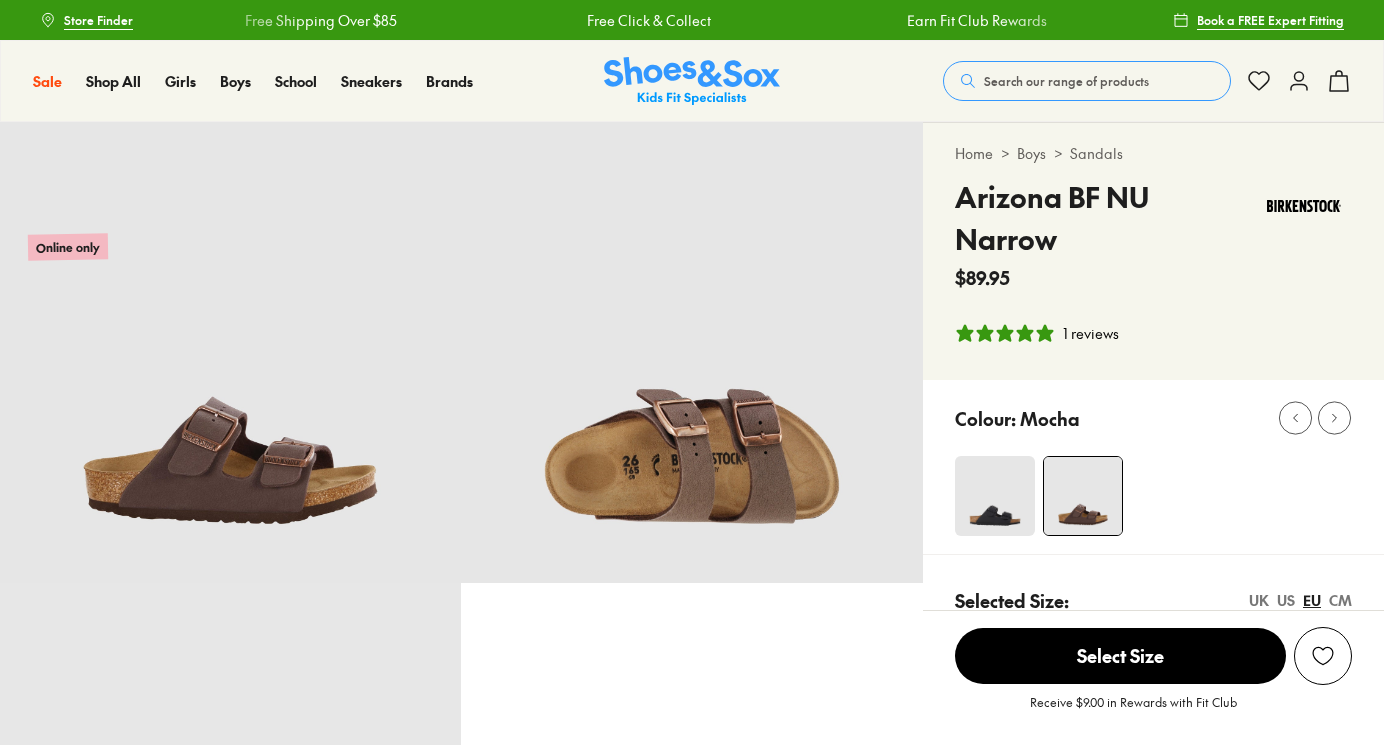 scroll, scrollTop: 0, scrollLeft: 0, axis: both 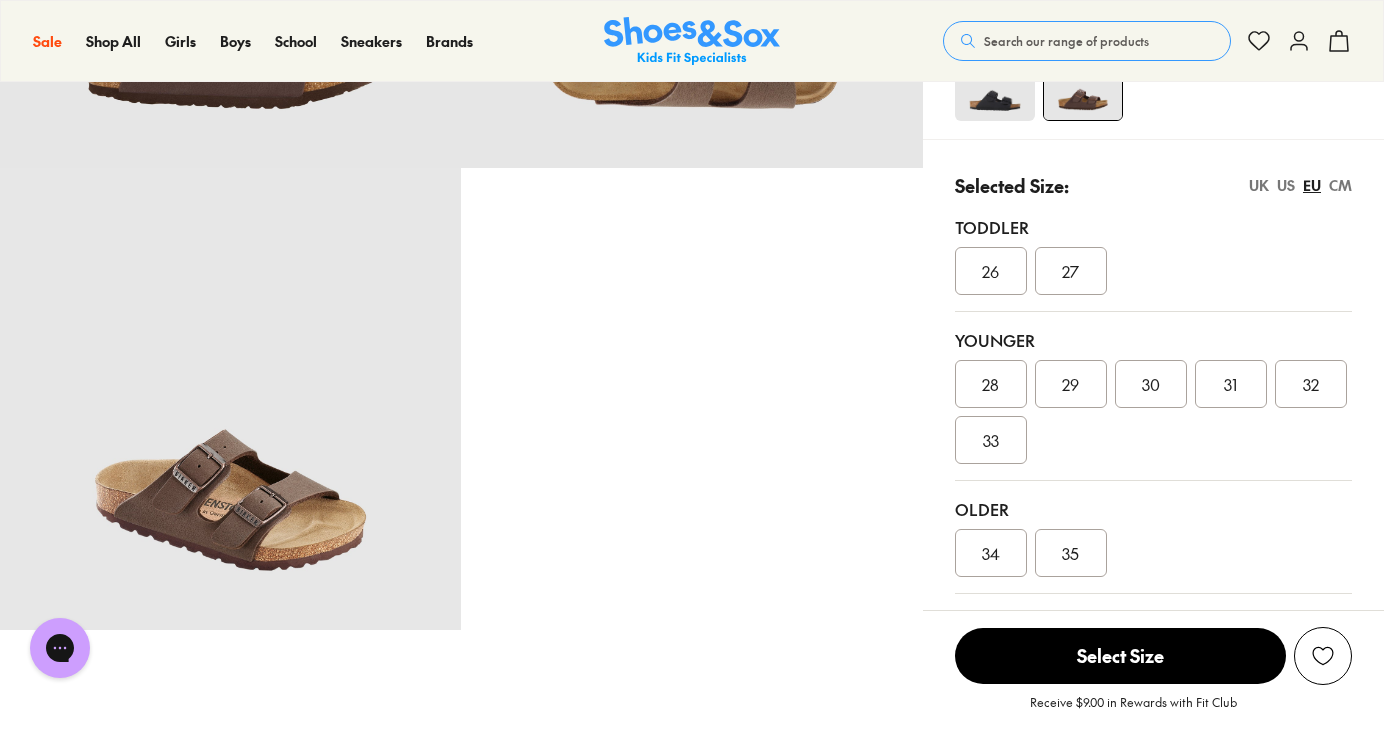 click on "US" at bounding box center (1286, 185) 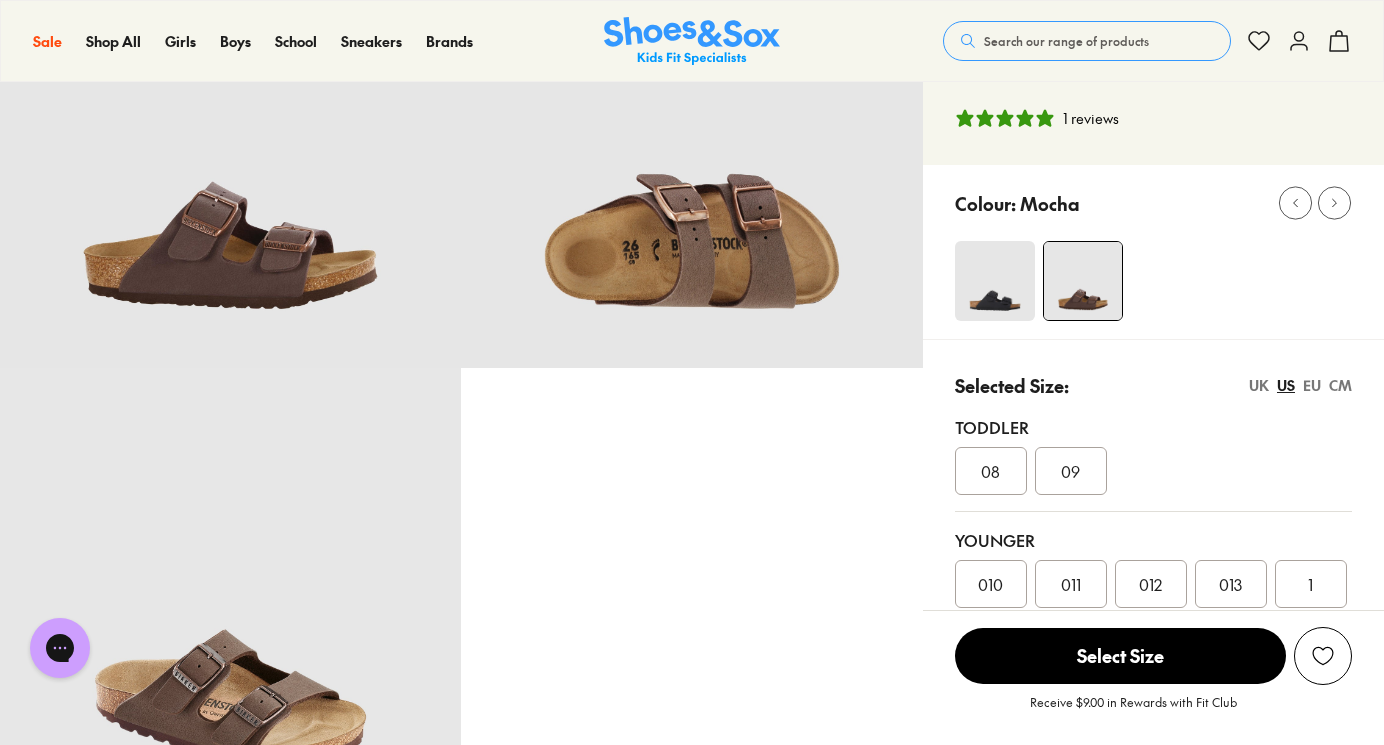 scroll, scrollTop: 208, scrollLeft: 0, axis: vertical 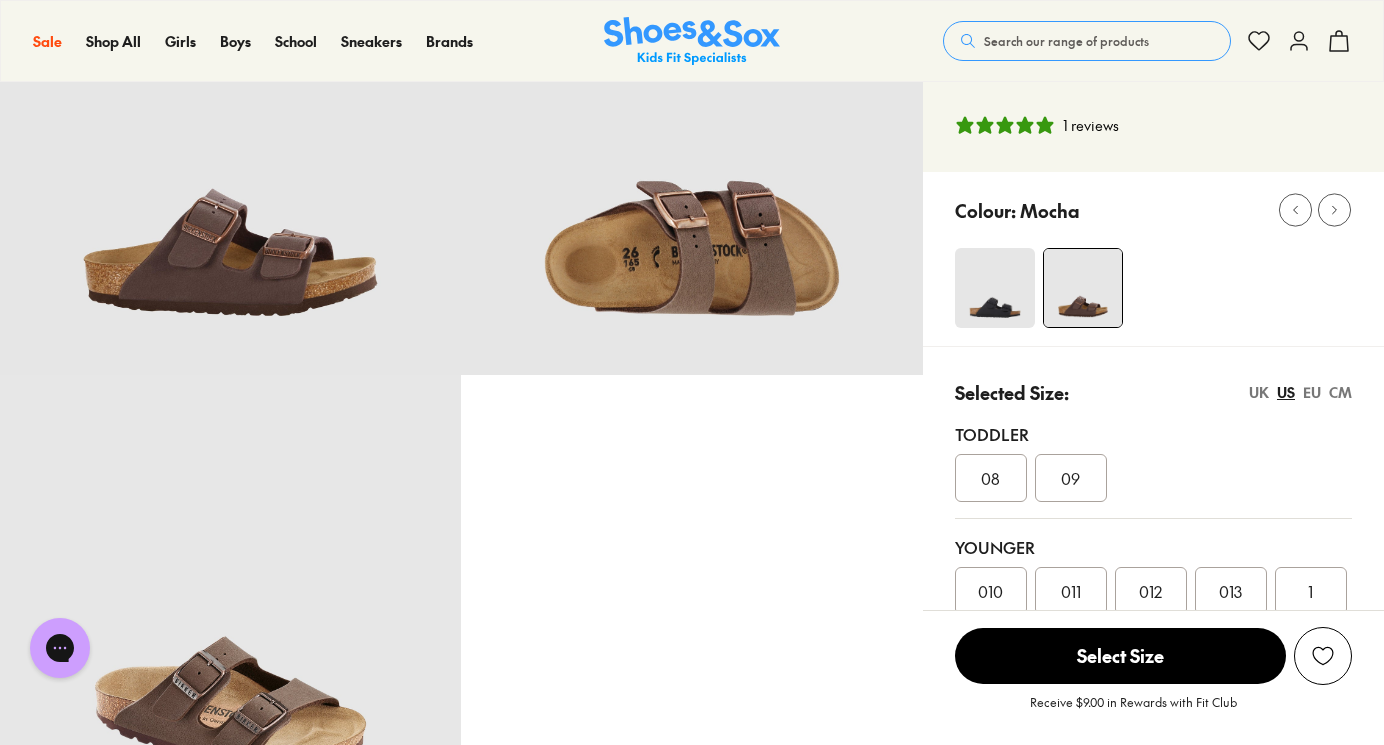 click at bounding box center [995, 288] 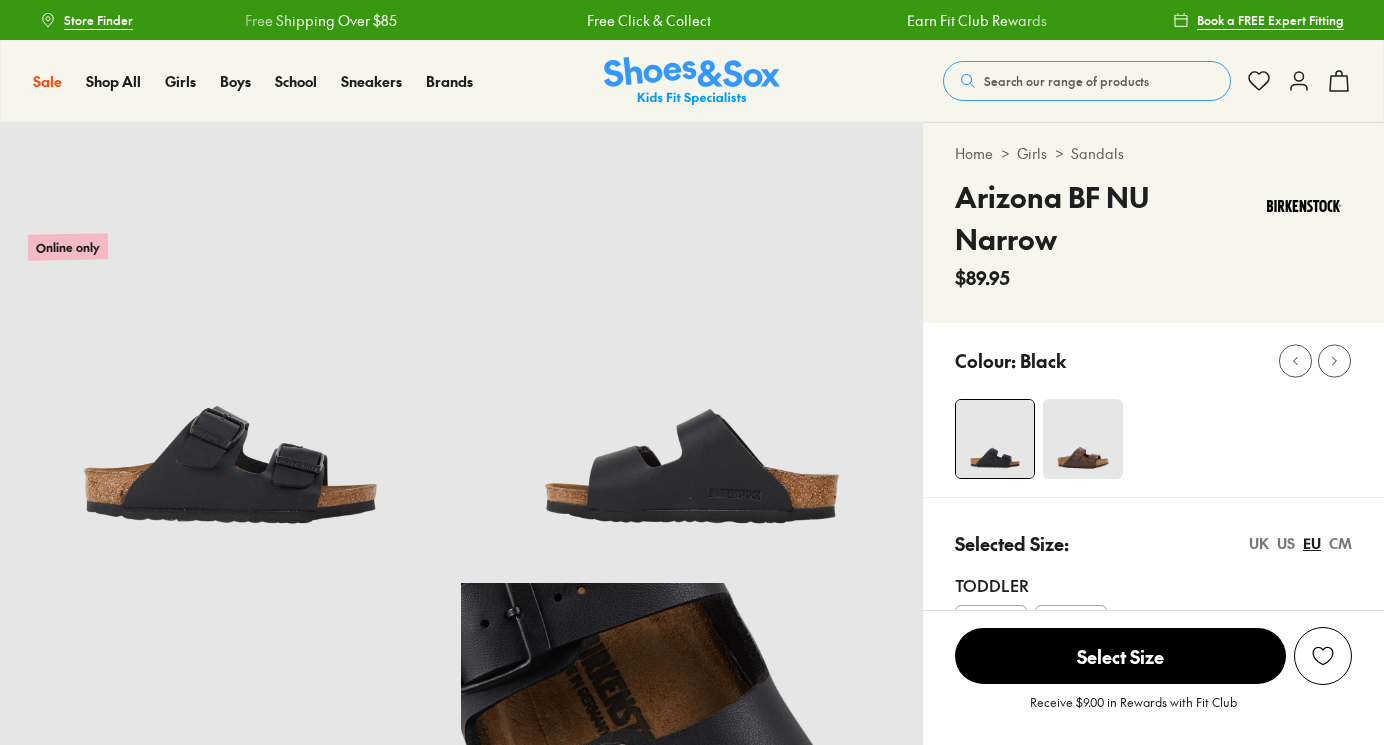 select on "*" 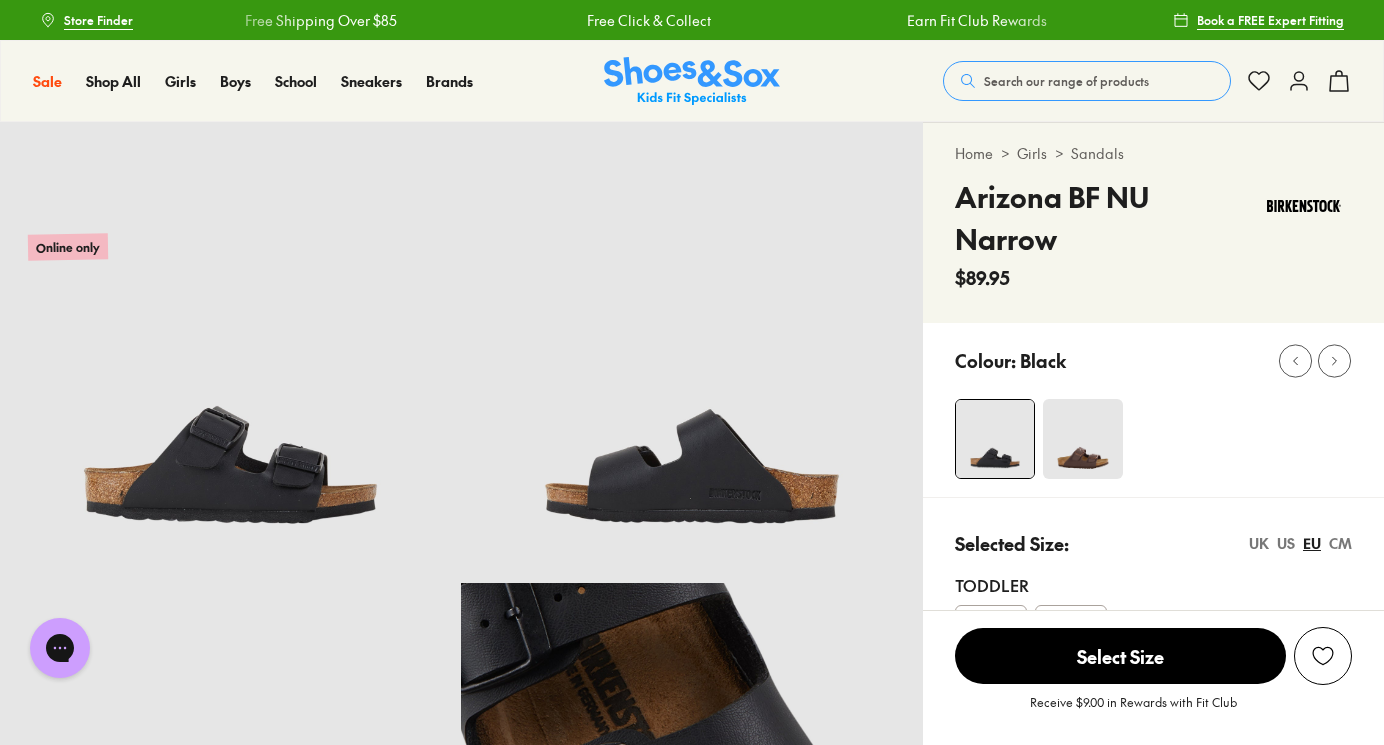 scroll, scrollTop: 0, scrollLeft: 0, axis: both 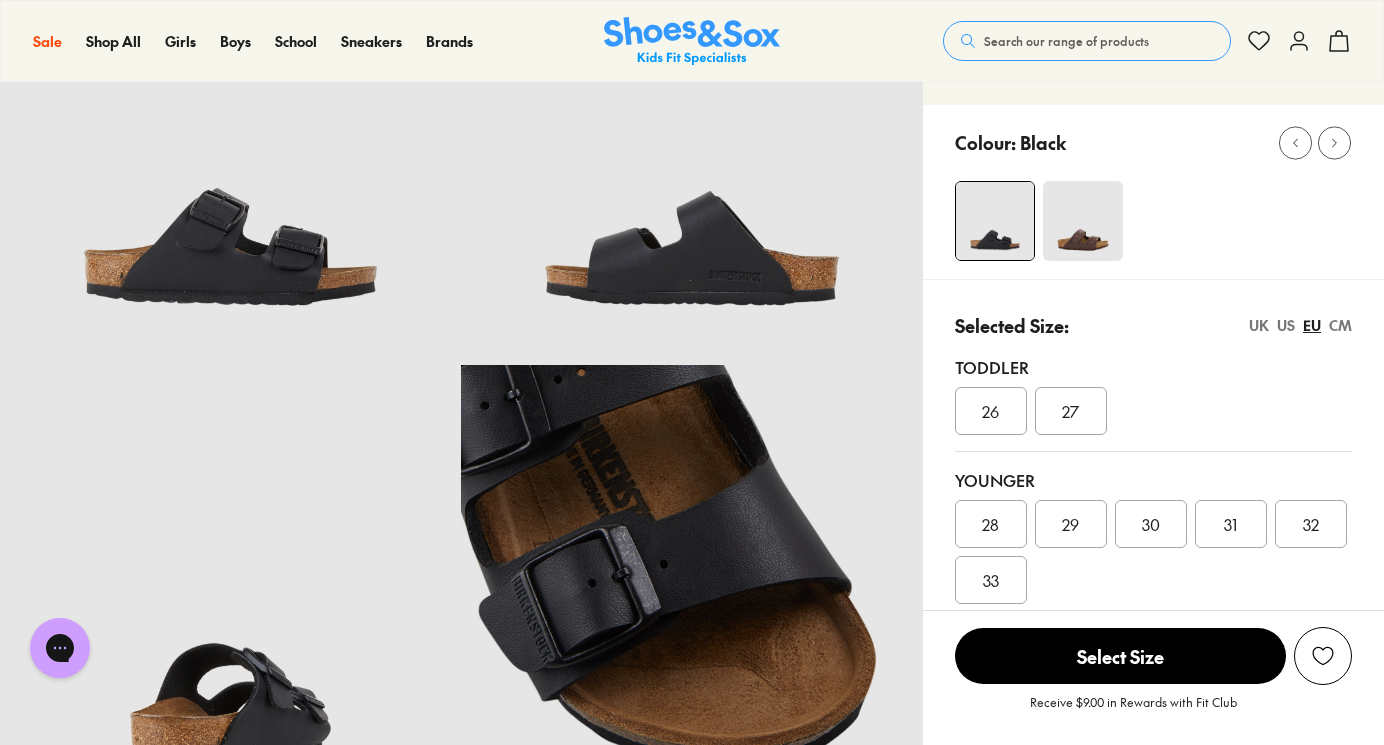 click on "US" at bounding box center [1286, 325] 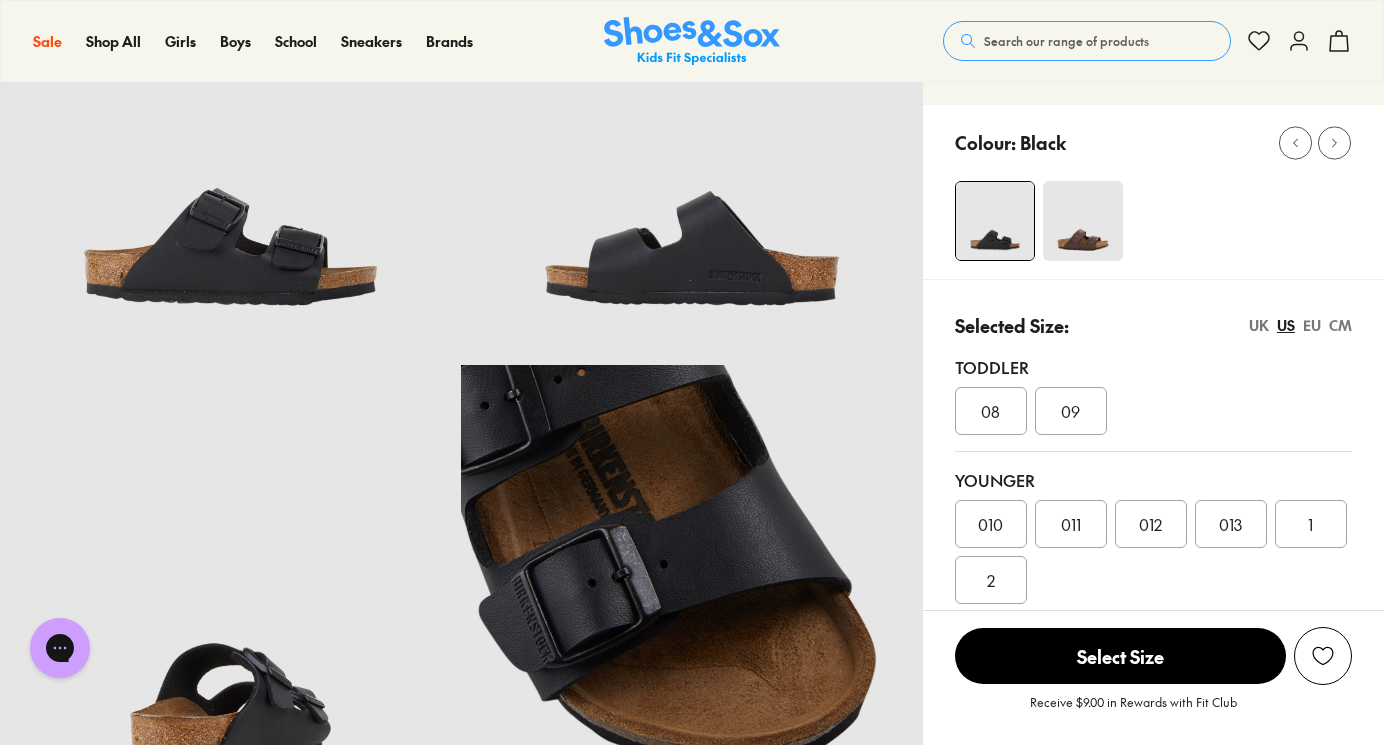 click on "Toddler [MONTH] [DAY]" at bounding box center [1153, 395] 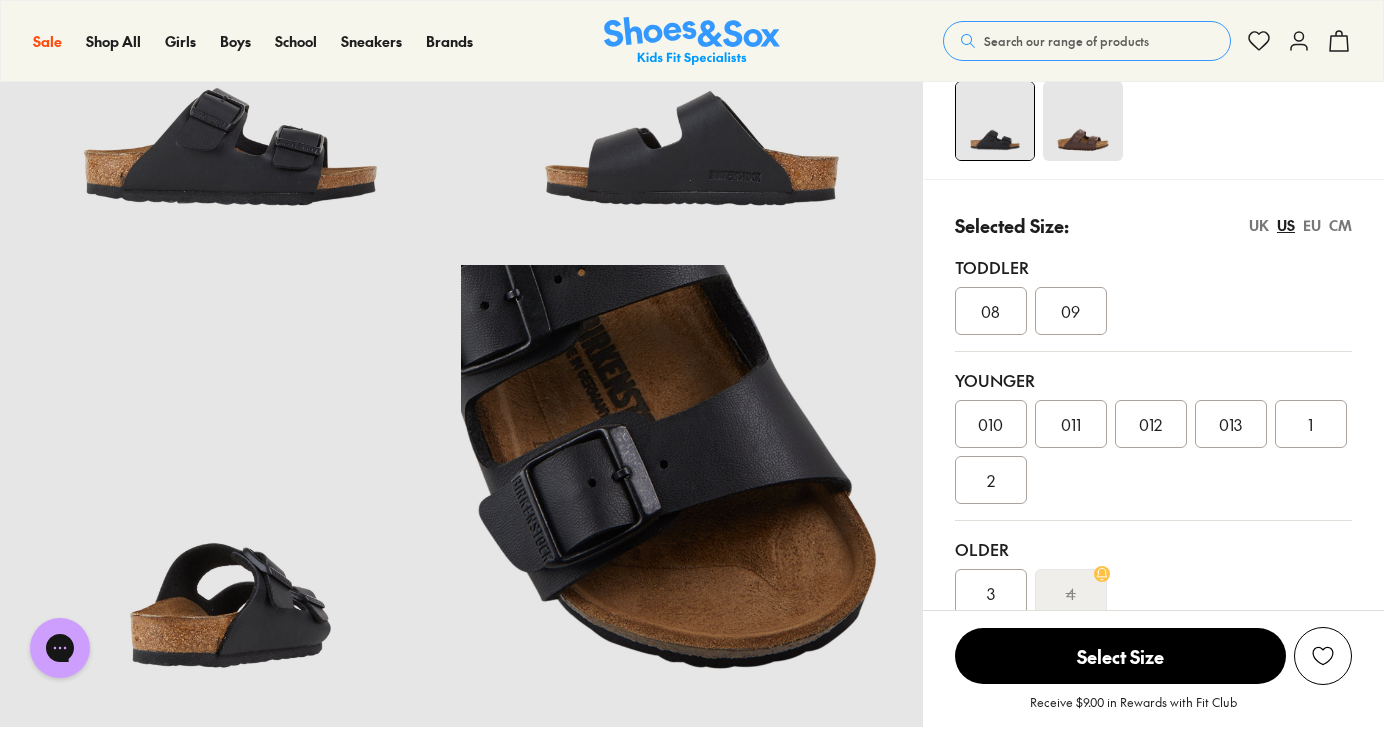 scroll, scrollTop: 293, scrollLeft: 0, axis: vertical 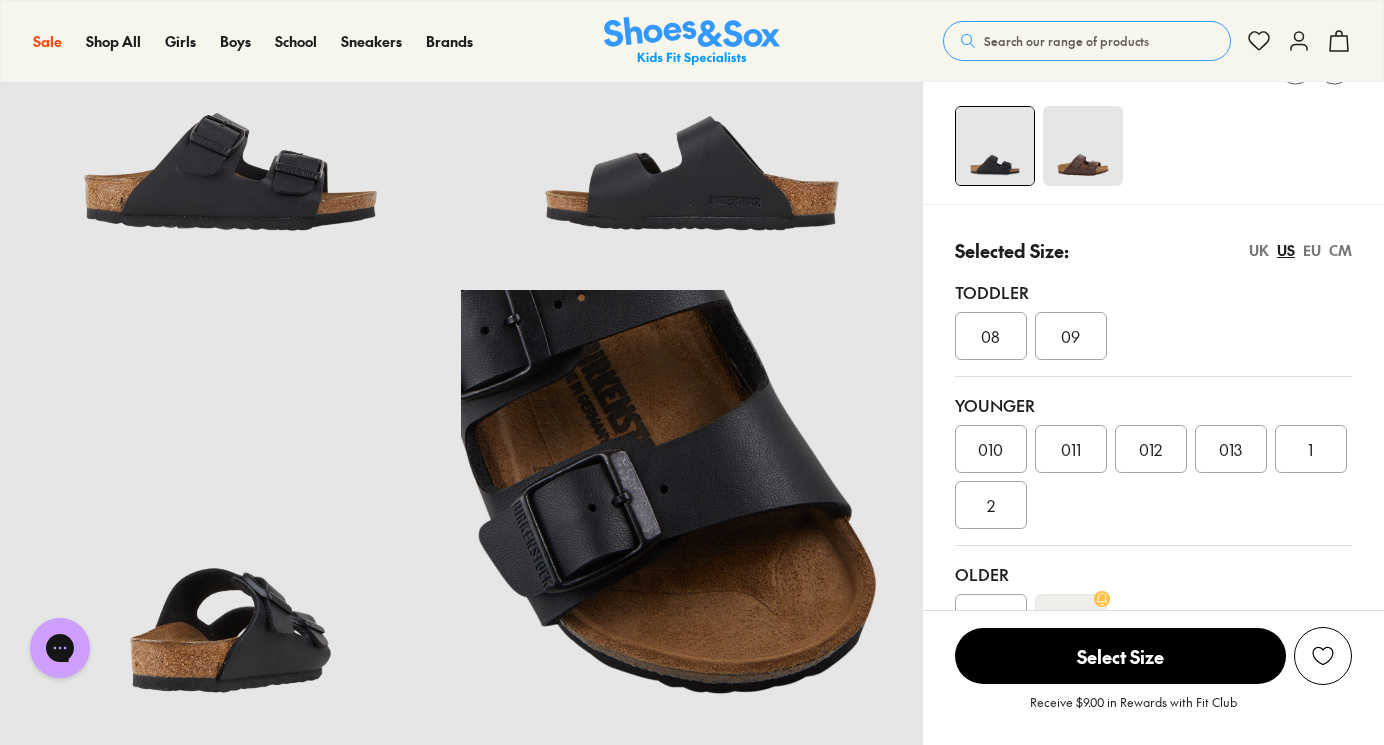 click on "08" at bounding box center (990, 336) 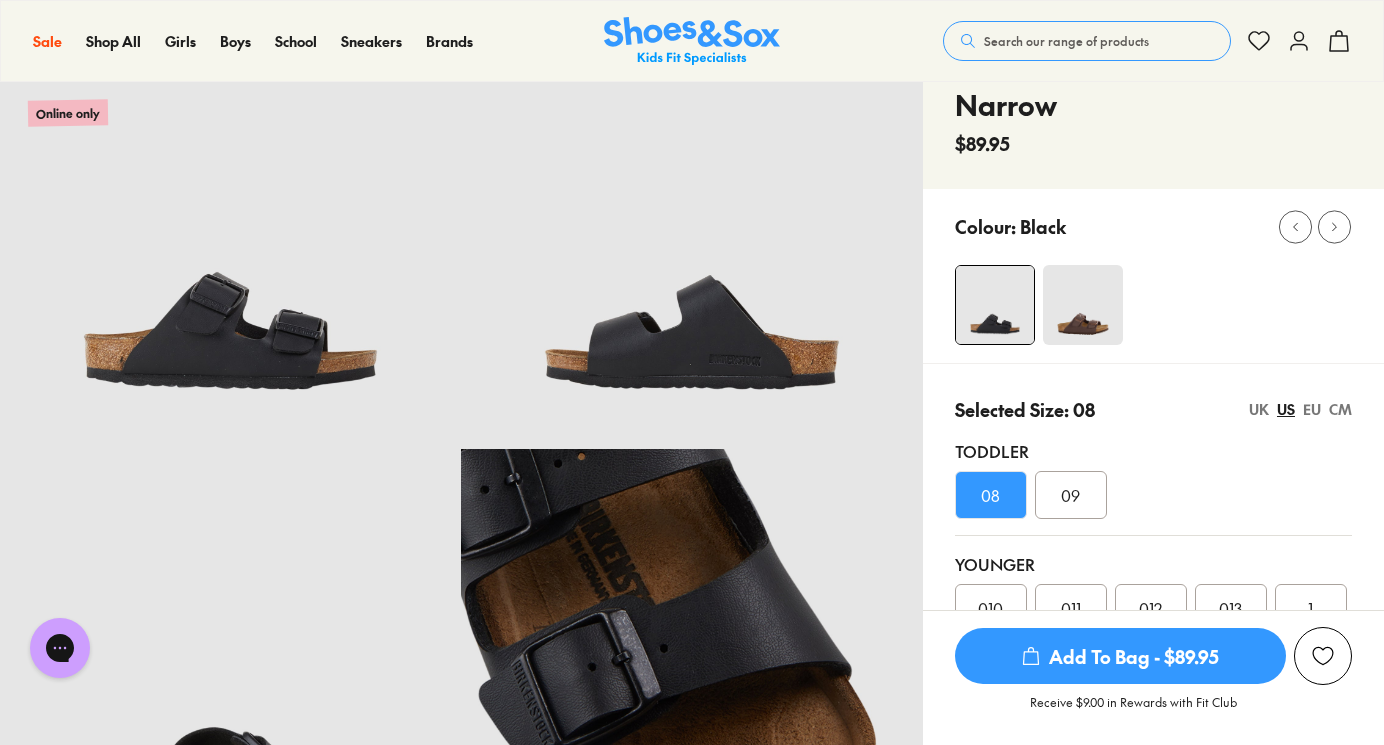 scroll, scrollTop: 141, scrollLeft: 0, axis: vertical 